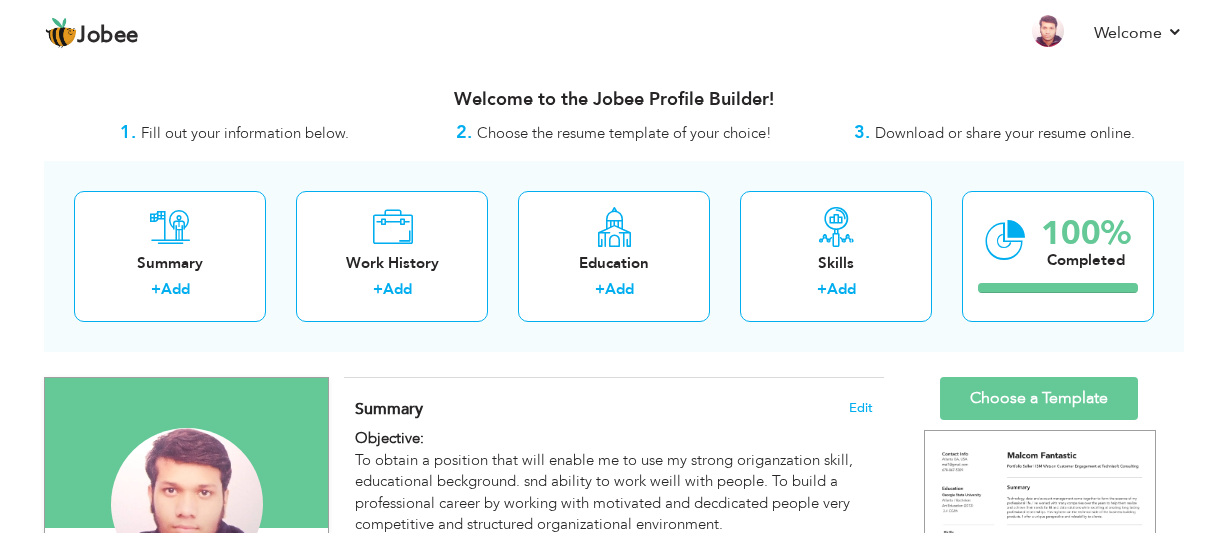 scroll, scrollTop: 0, scrollLeft: 0, axis: both 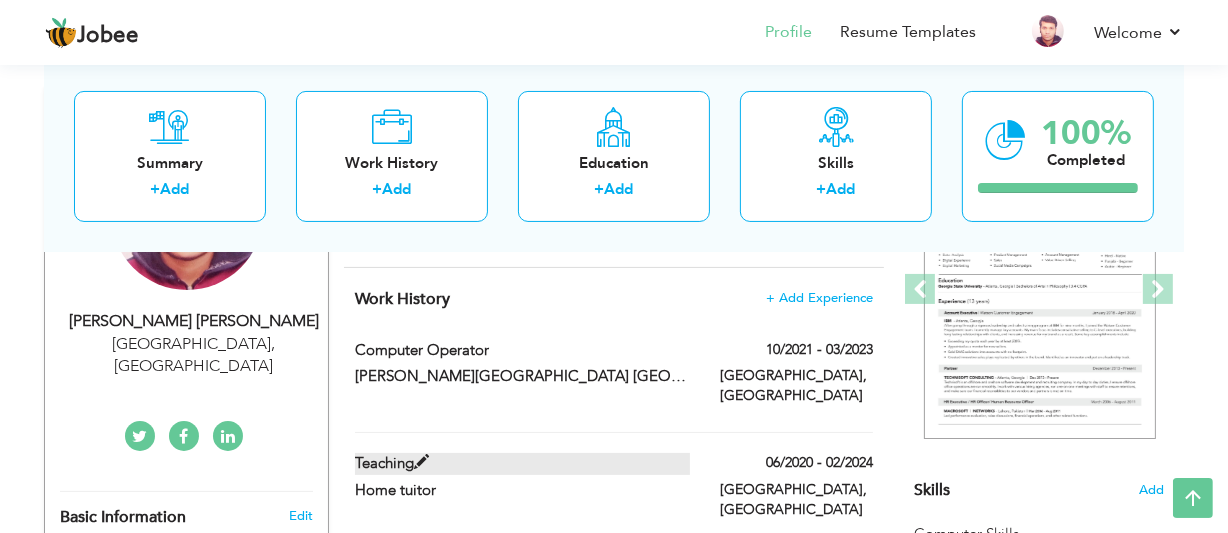 click at bounding box center (421, 462) 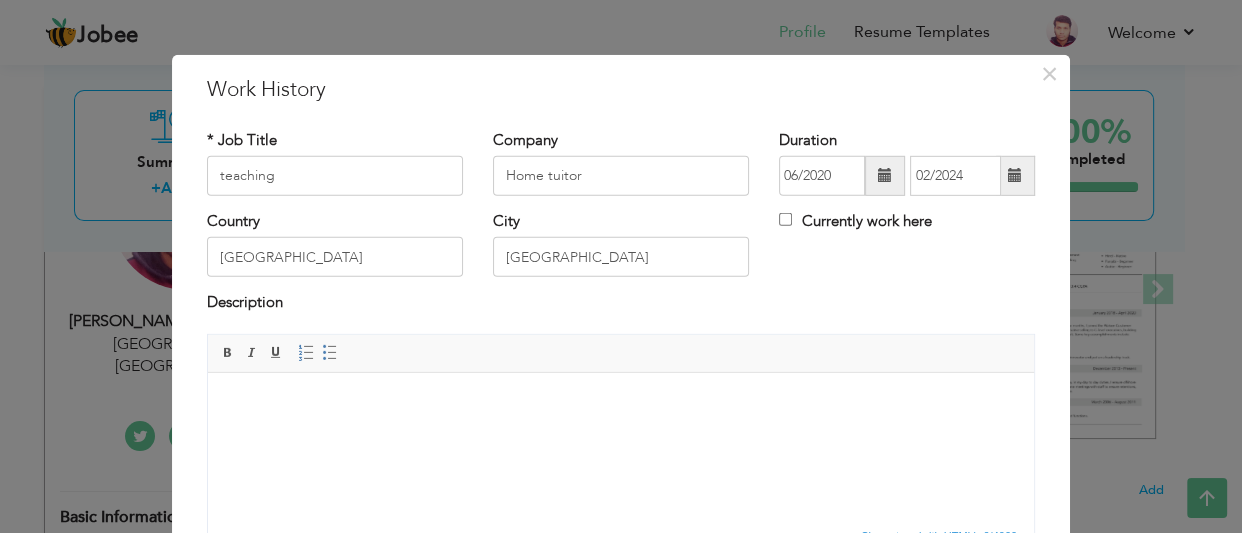click at bounding box center [621, 402] 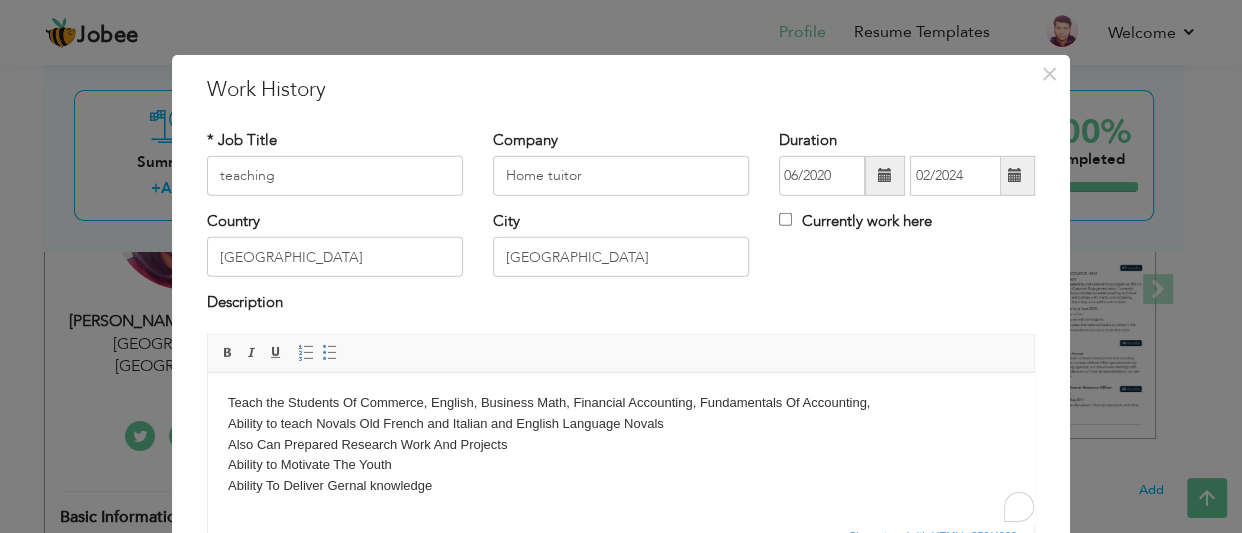 scroll, scrollTop: 12, scrollLeft: 0, axis: vertical 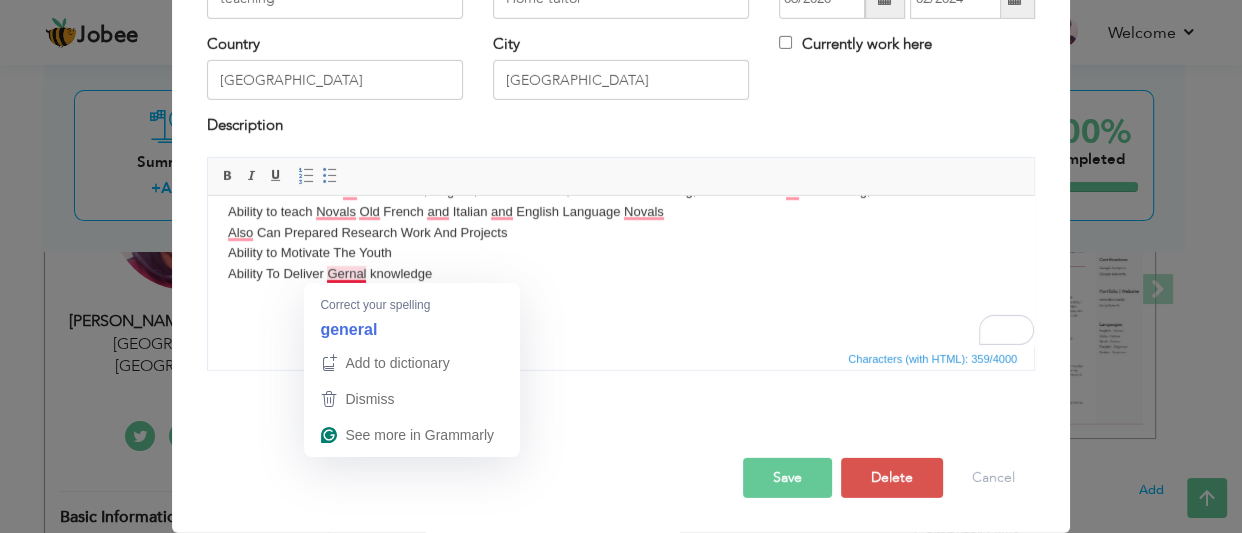 click on "Teach the Students Of Commerce, English, Business Math, Financial Accounting, Fundamentals Of Accounting,  Ability to teach Novals Old French and Italian and English Language Novals  Also Can Prepared Research Work And Projects  Ability to Motivate The Youth  Ability To Deliver Gernal knowledge" at bounding box center (621, 253) 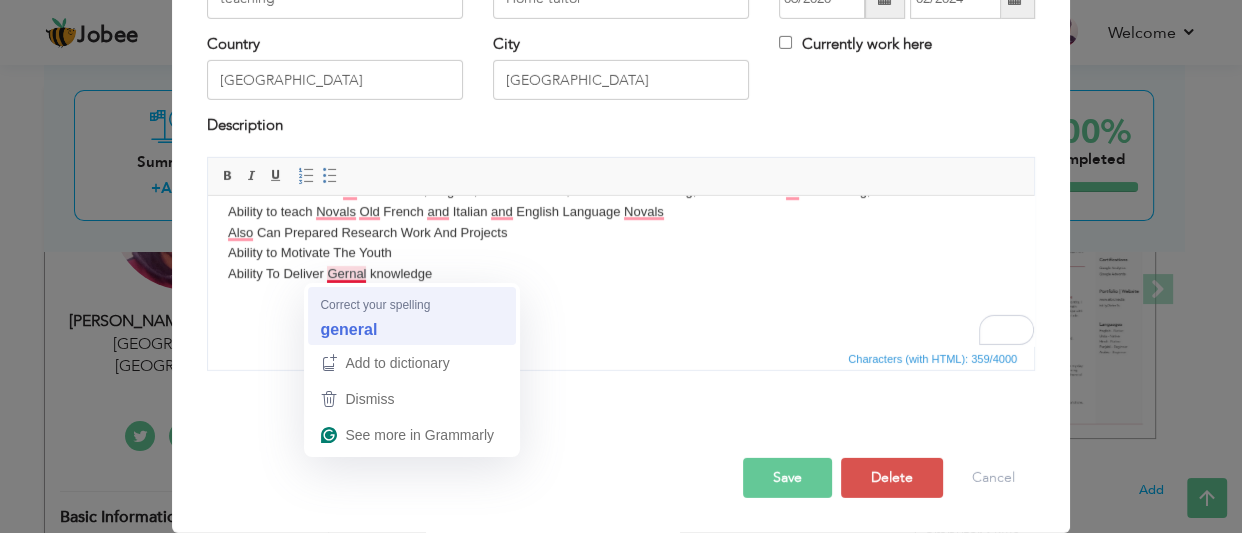 type 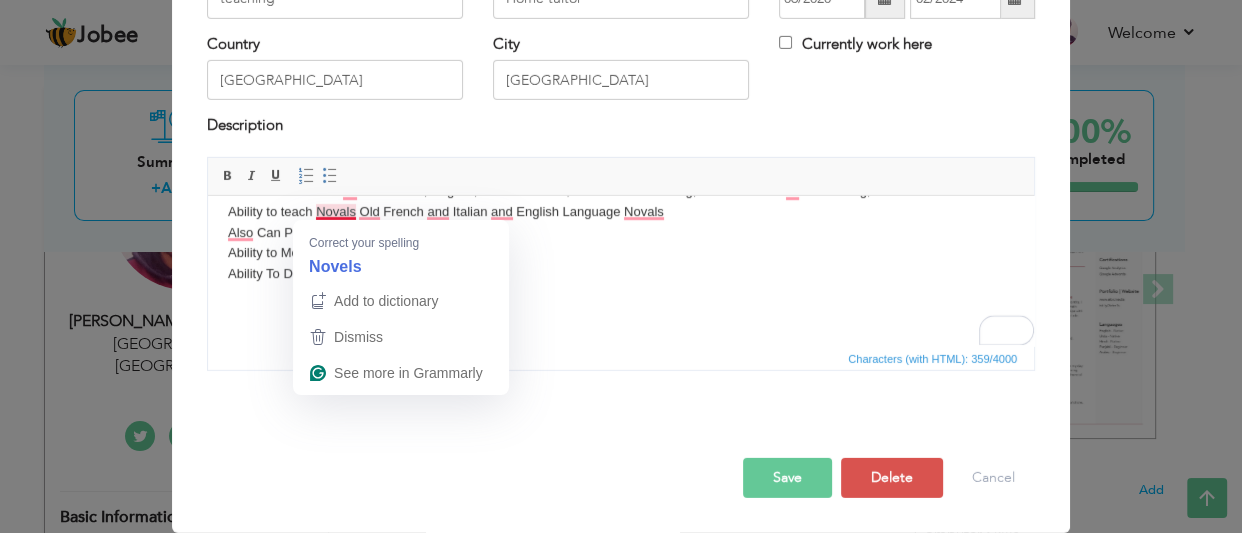 click on "Teach the Students Of Commerce, English, Business Math, Financial Accounting, Fundamentals Of Accounting,  Ability to teach Novals Old French and Italian and English Language Novals  Also Can Prepared Research Work And Projects  Ability to Motivate The Youth  Ability To Deliver general knowledge" at bounding box center [621, 253] 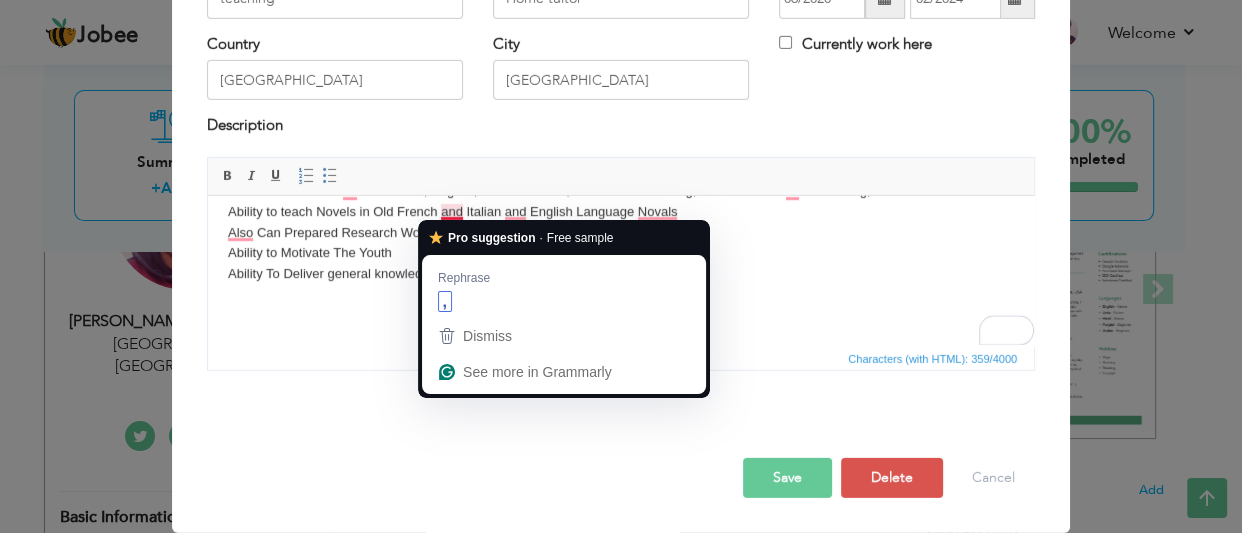 click on "Teach the Students Of Commerce, English, Business Math, Financial Accounting, Fundamentals Of Accounting,  Ability to teach Novels in Old French and Italian and English Language Novals  Also Can Prepared Research Work And Projects  Ability to Motivate The Youth  Ability To Deliver general knowledge" at bounding box center (621, 253) 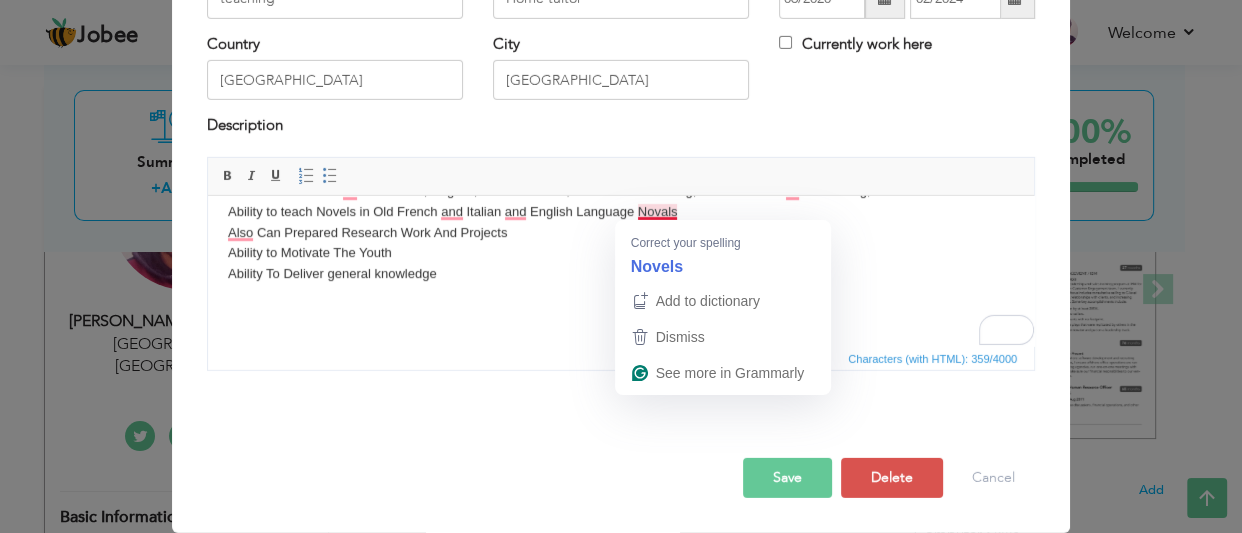 click on "Teach the Students Of Commerce, English, Business Math, Financial Accounting, Fundamentals Of Accounting,  Ability to teach Novels in Old French and Italian and English Language Novals  Also Can Prepared Research Work And Projects  Ability to Motivate The Youth  Ability To Deliver general knowledge" at bounding box center [621, 253] 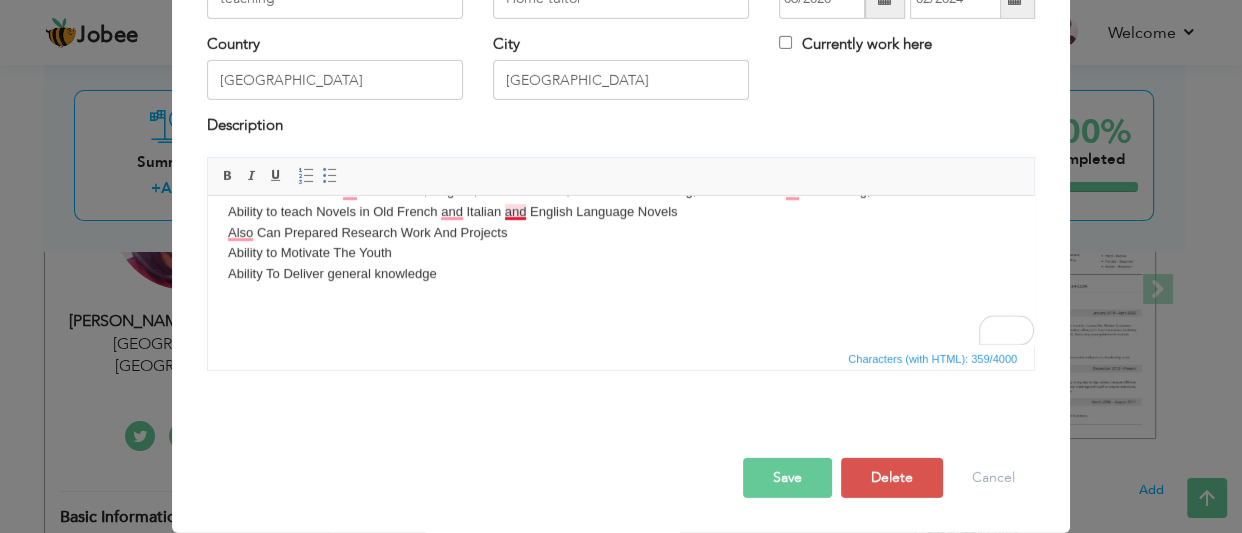 click on "Teach the Students Of Commerce, English, Business Math, Financial Accounting, Fundamentals Of Accounting,  Ability to teach Novels in Old French and Italian and English Language Novels  Also Can Prepared Research Work And Projects  Ability to Motivate The Youth  Ability To Deliver general knowledge" at bounding box center [621, 253] 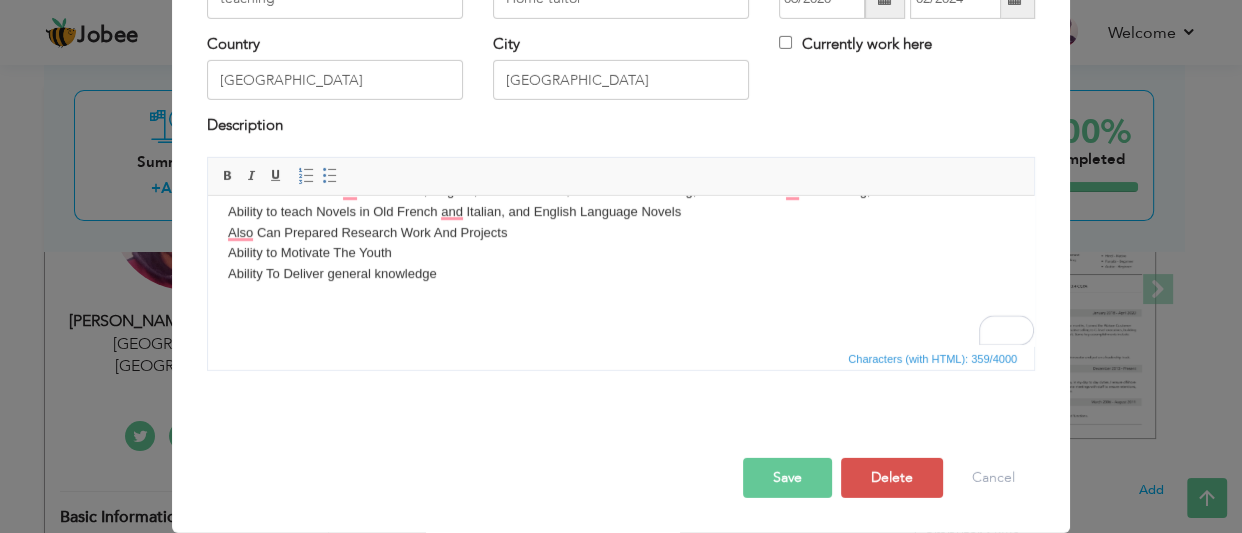click on "Teach the Students Of Commerce, English, Business Math, Financial Accounting, Fundamentals Of Accounting,  Ability to teach Novels in Old French and Italian, and English Language Novels  Also Can Prepared Research Work And Projects  Ability to Motivate The Youth  Ability To Deliver general knowledge" at bounding box center [621, 253] 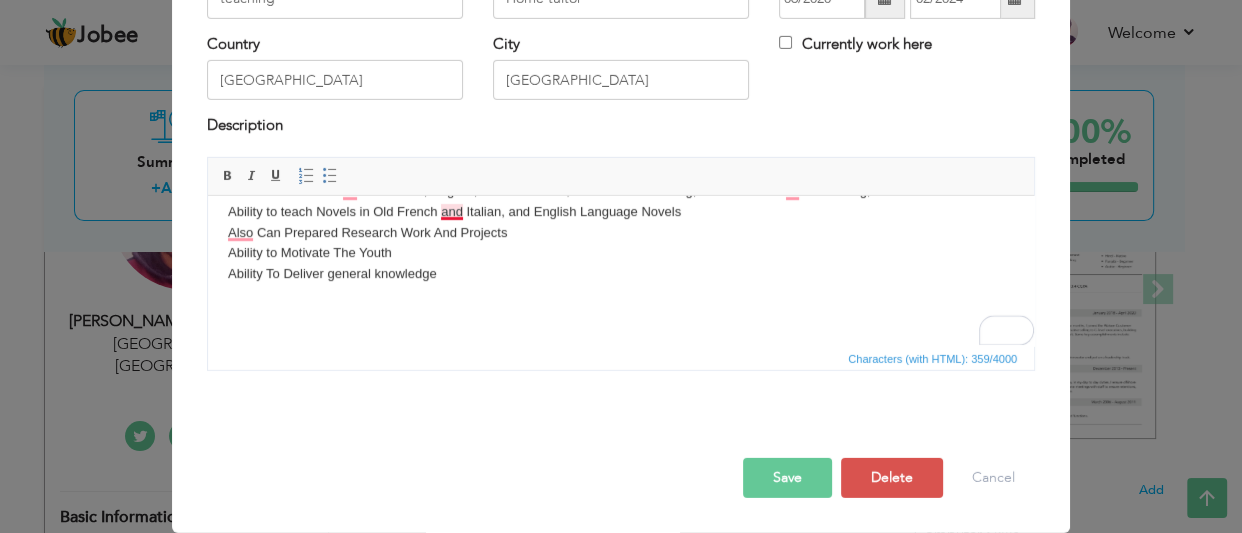 click on "Teach the Students Of Commerce, English, Business Math, Financial Accounting, Fundamentals Of Accounting,  Ability to teach Novels in Old French and Italian, and English Language Novels  Also Can Prepared Research Work And Projects  Ability to Motivate The Youth  Ability To Deliver general knowledge" at bounding box center [621, 253] 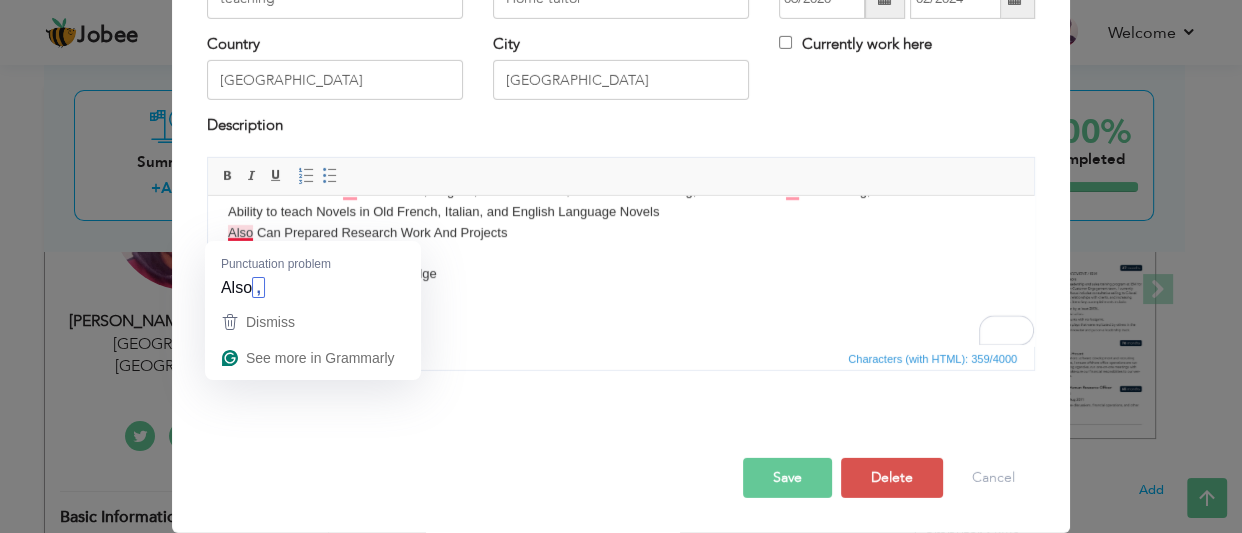 click on "Teach the Students Of Commerce, English, Business Math, Financial Accounting, Fundamentals Of Accounting,  Ability to teach Novels in Old French, Italian, and English Language Novels  Also Can Prepared Research Work And Projects  Ability to Motivate The Youth  Ability To Deliver general knowledge" at bounding box center (621, 253) 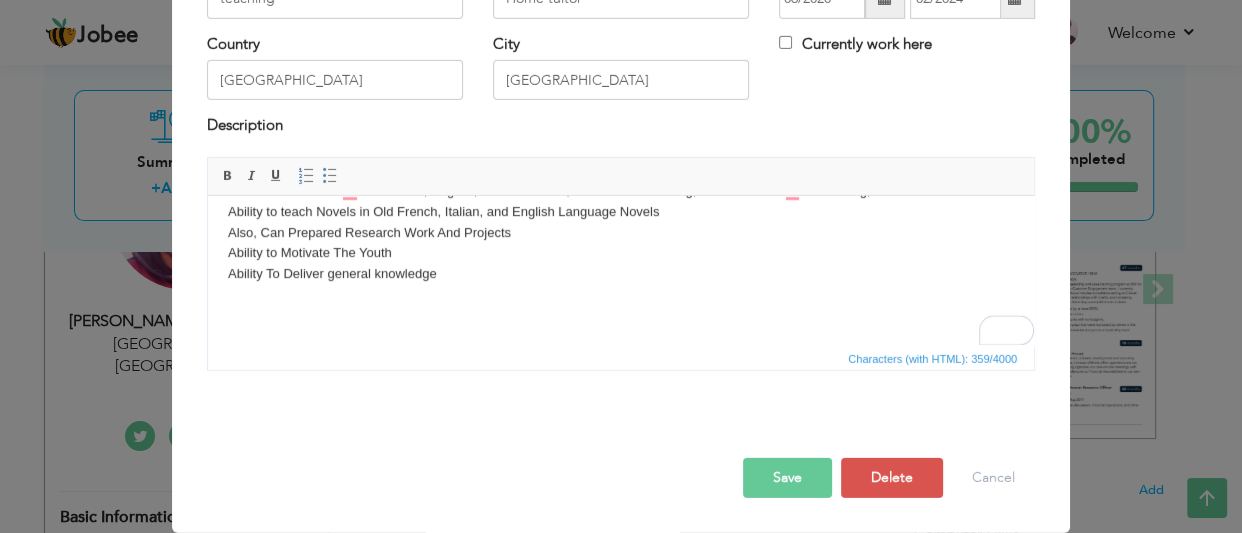 scroll, scrollTop: 26, scrollLeft: 0, axis: vertical 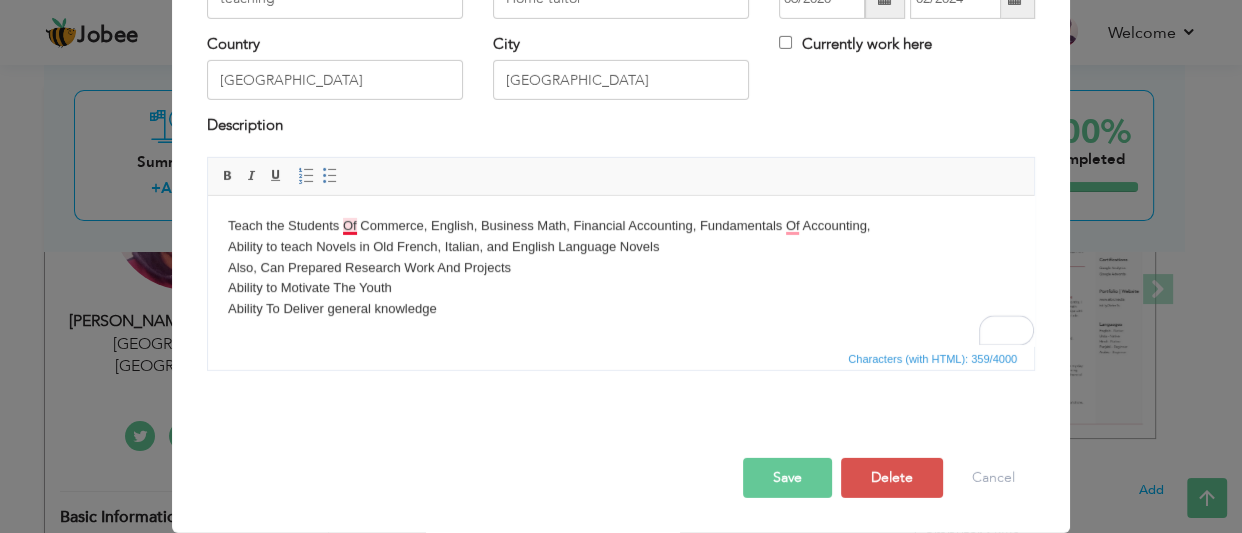 click on "Teach the Students Of Commerce, English, Business Math, Financial Accounting, Fundamentals Of Accounting,  Ability to teach Novels in Old French, Italian, and English Language Novels  Also, Can Prepared Research Work And Projects  Ability to Motivate The Youth  Ability To Deliver general knowledge" at bounding box center [621, 288] 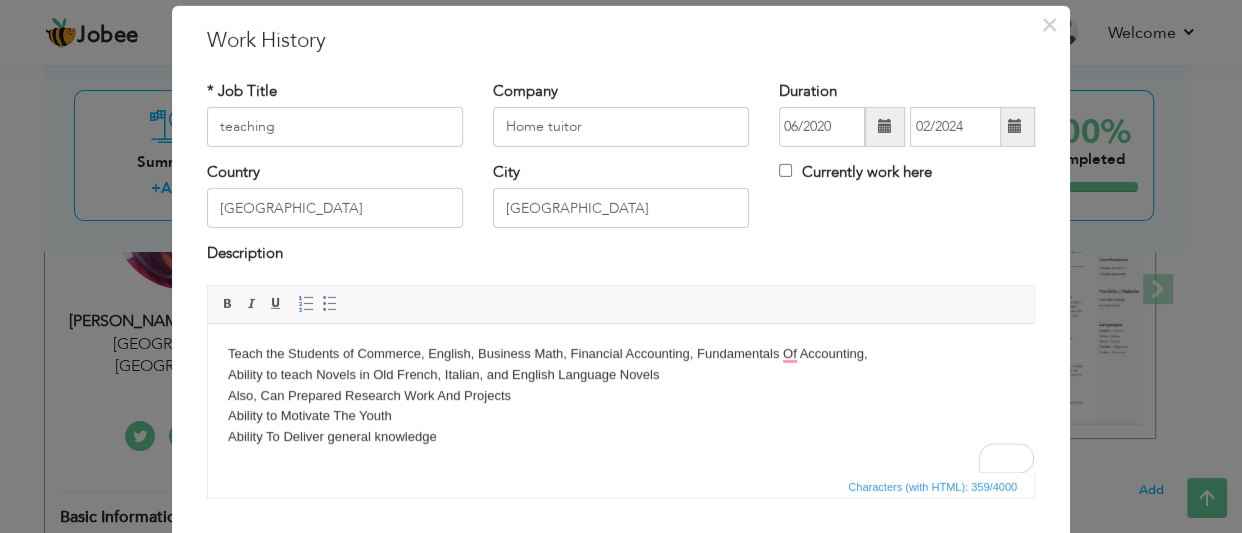 scroll, scrollTop: 112, scrollLeft: 0, axis: vertical 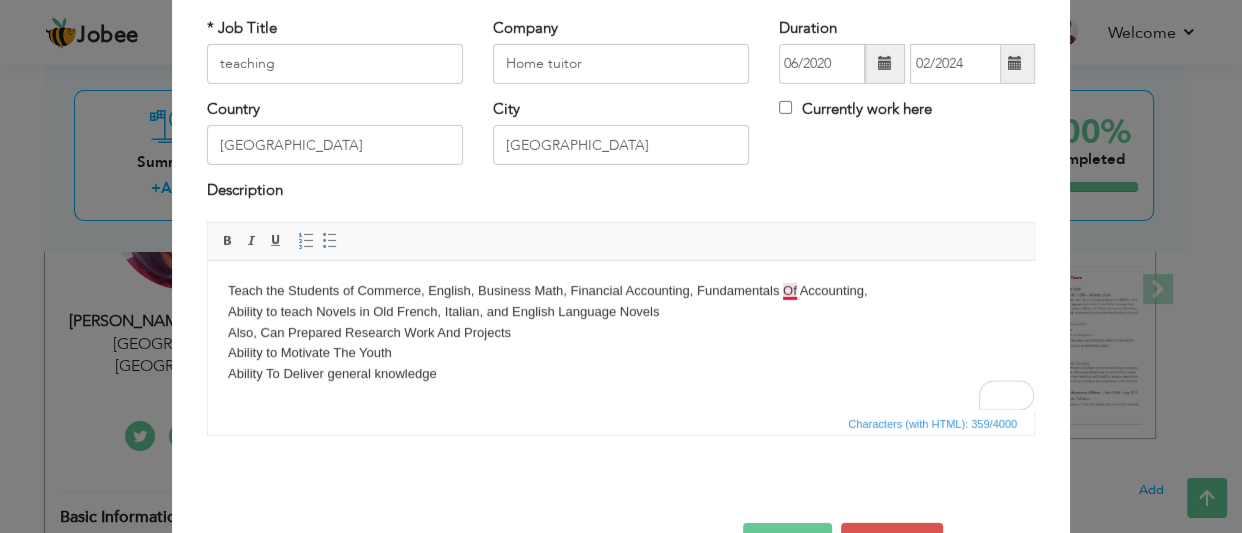 click on "Teach the Students of Commerce, English, Business Math, Financial Accounting, Fundamentals Of Accounting,  Ability to teach Novels in Old French, Italian, and English Language Novels  Also, Can Prepared Research Work And Projects  Ability to Motivate The Youth  Ability To Deliver general knowledge" at bounding box center [621, 353] 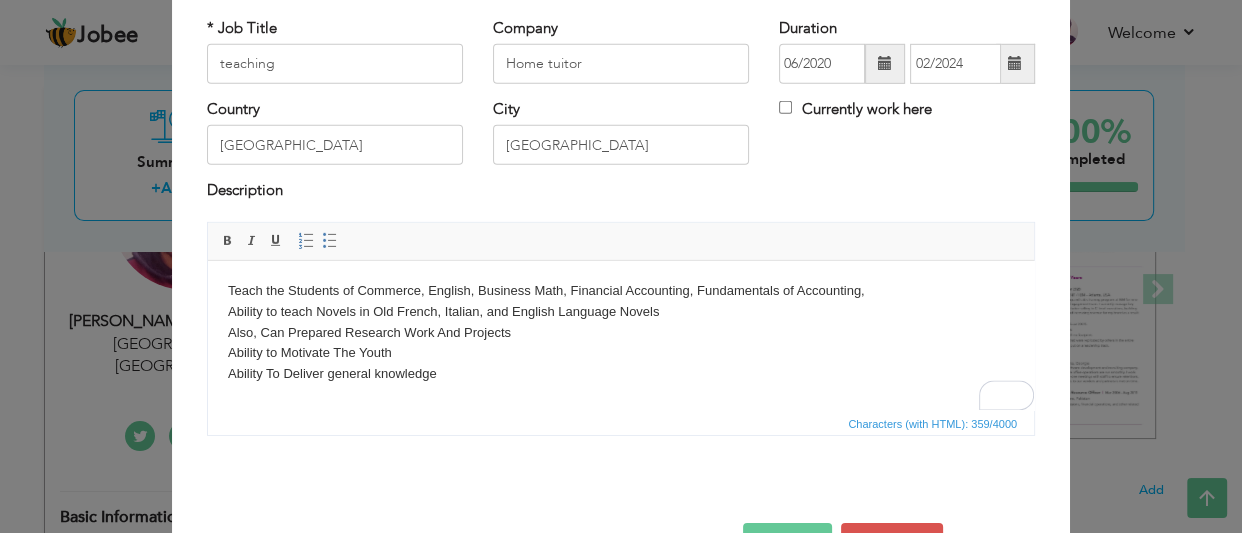 scroll, scrollTop: 35, scrollLeft: 0, axis: vertical 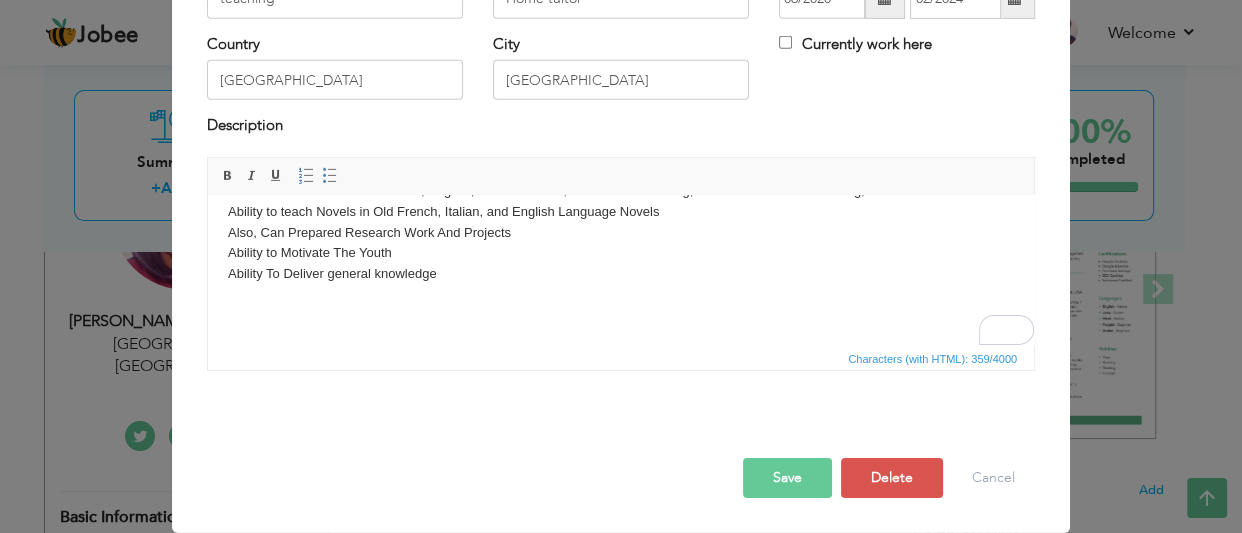 click on "Save" at bounding box center (787, 478) 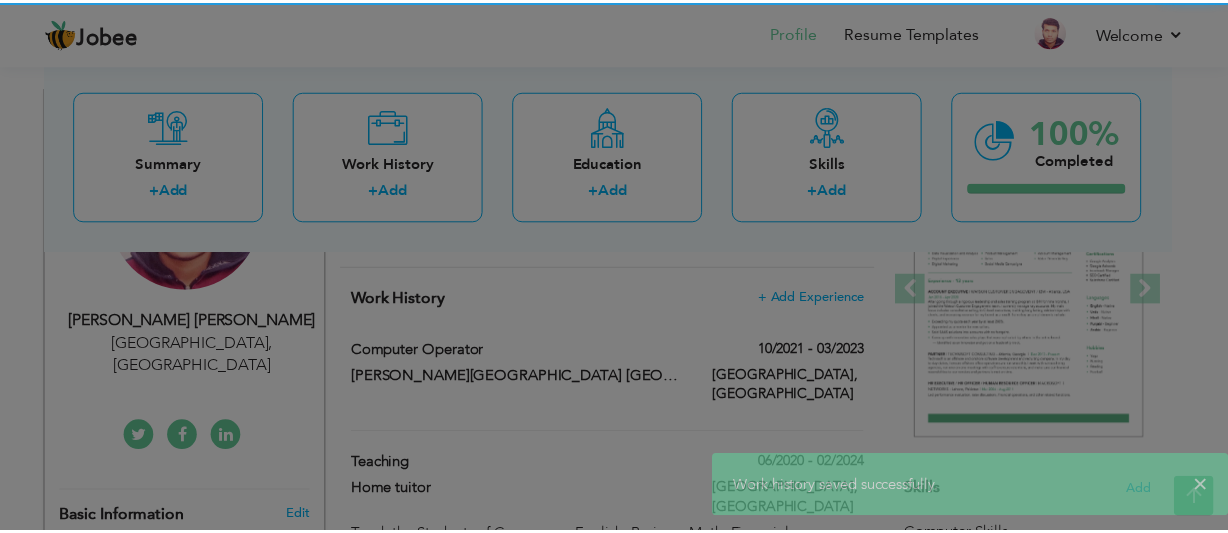 scroll, scrollTop: 0, scrollLeft: 0, axis: both 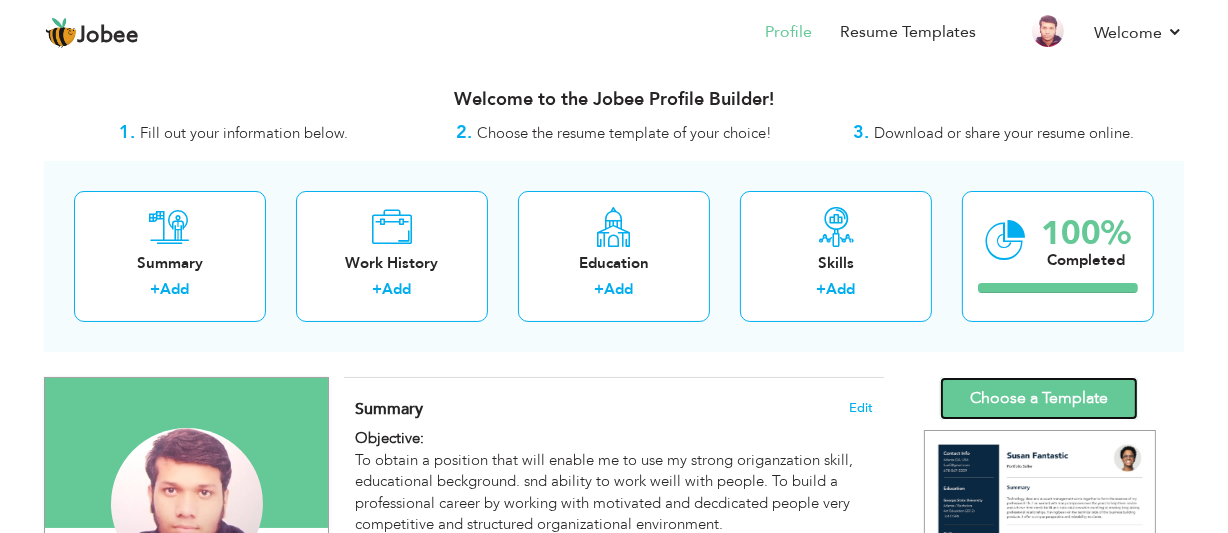 click on "Choose a Template" at bounding box center [1039, 398] 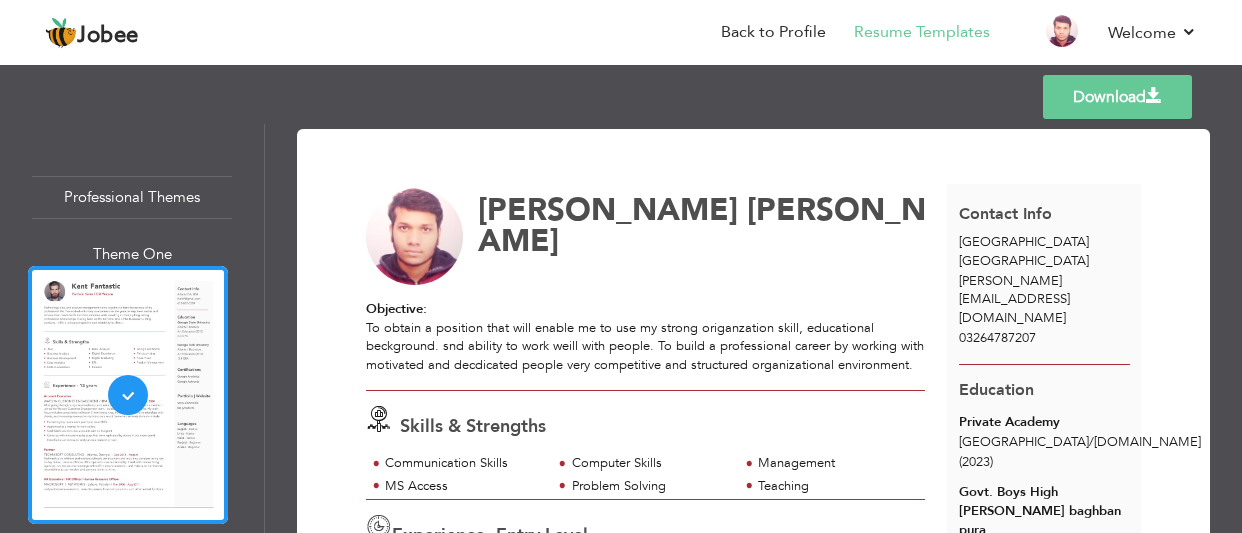 scroll, scrollTop: 0, scrollLeft: 0, axis: both 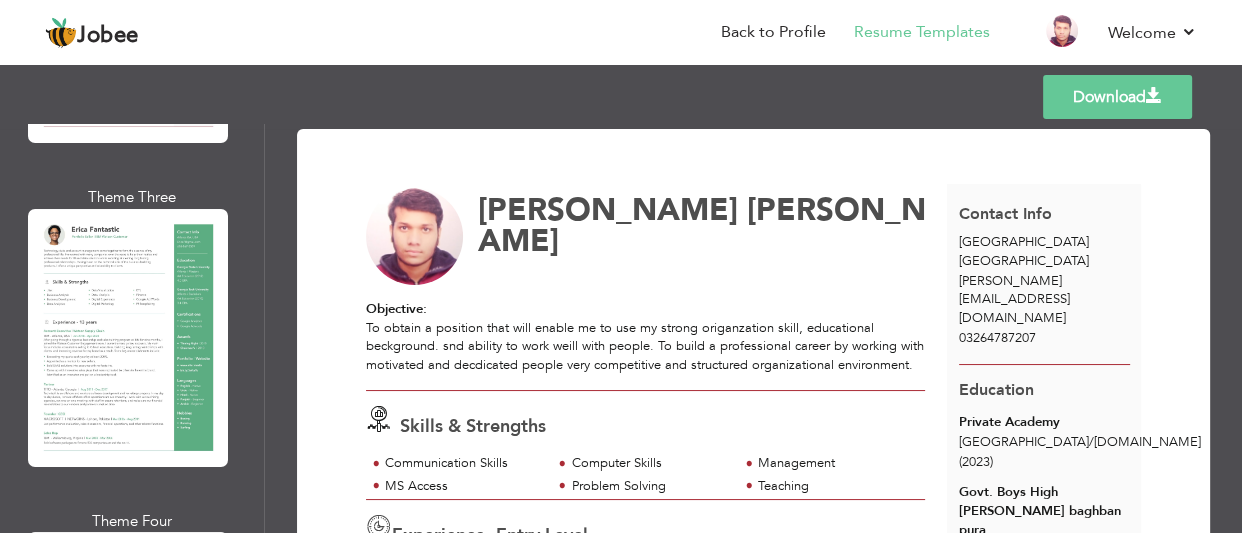 click at bounding box center (128, 338) 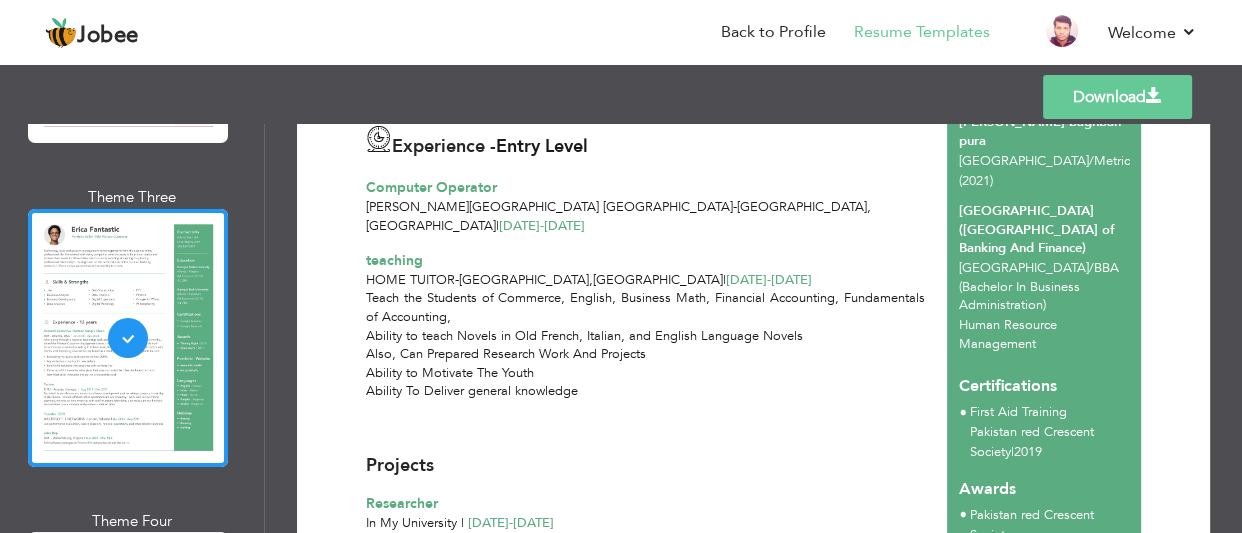 scroll, scrollTop: 380, scrollLeft: 0, axis: vertical 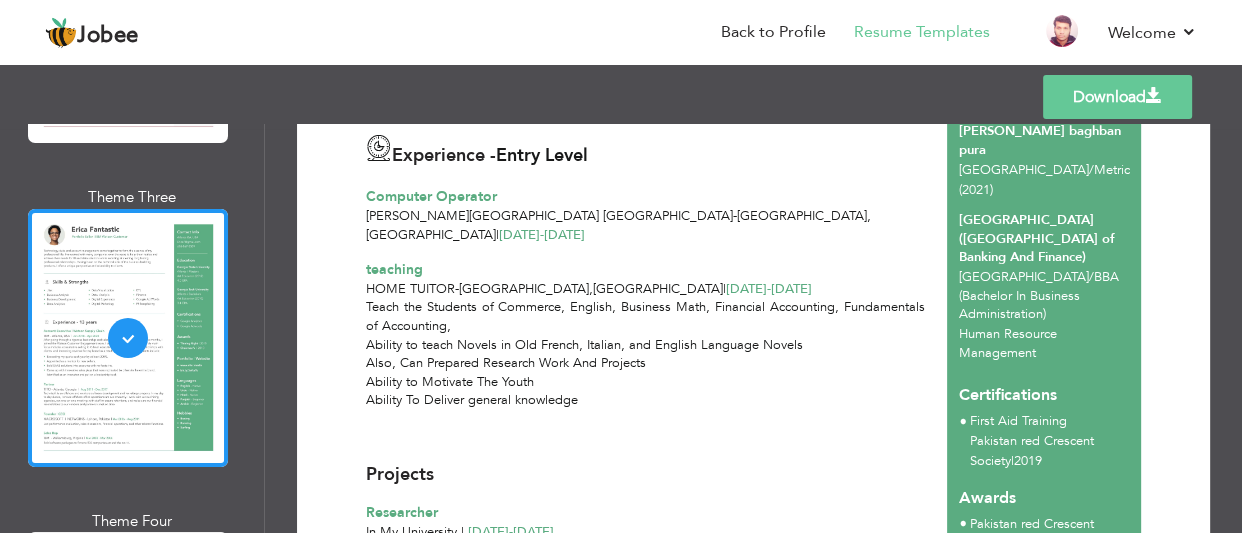 click on "Download" at bounding box center [1117, 97] 